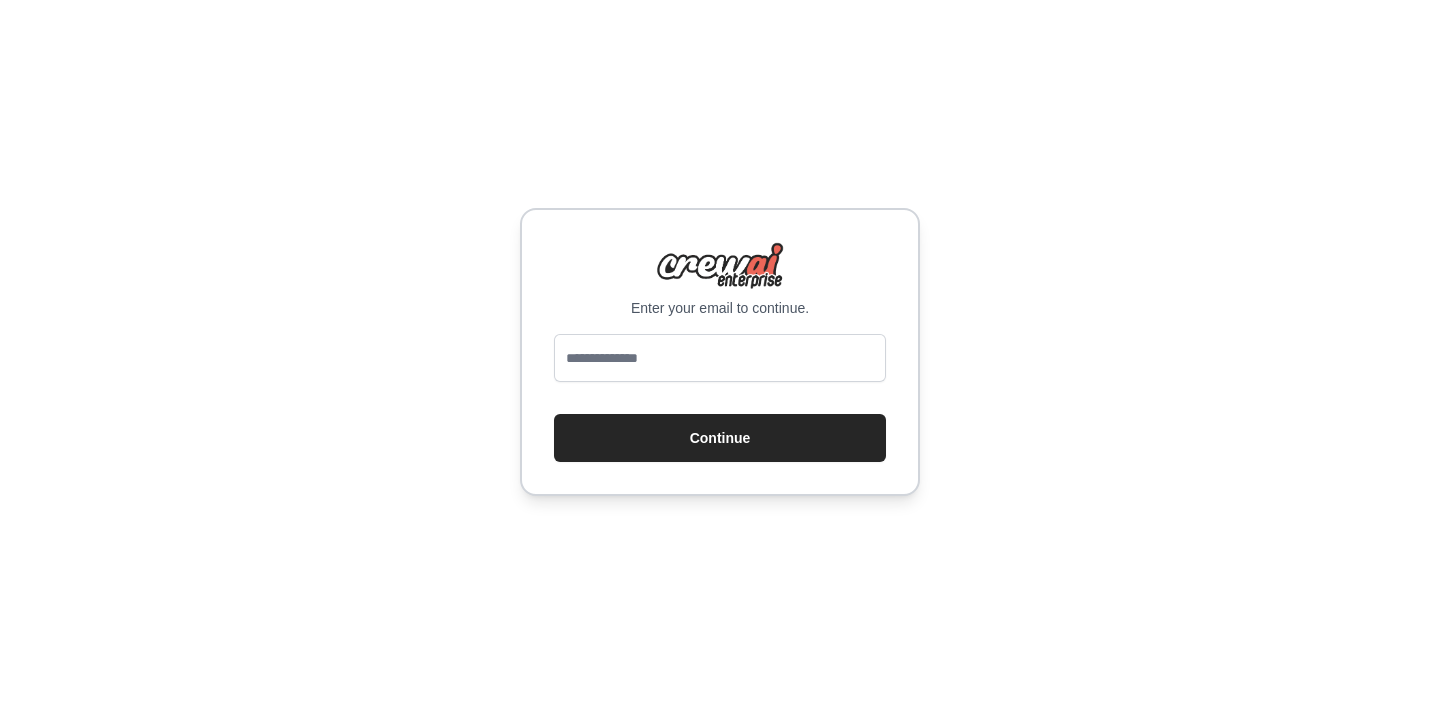scroll, scrollTop: 0, scrollLeft: 0, axis: both 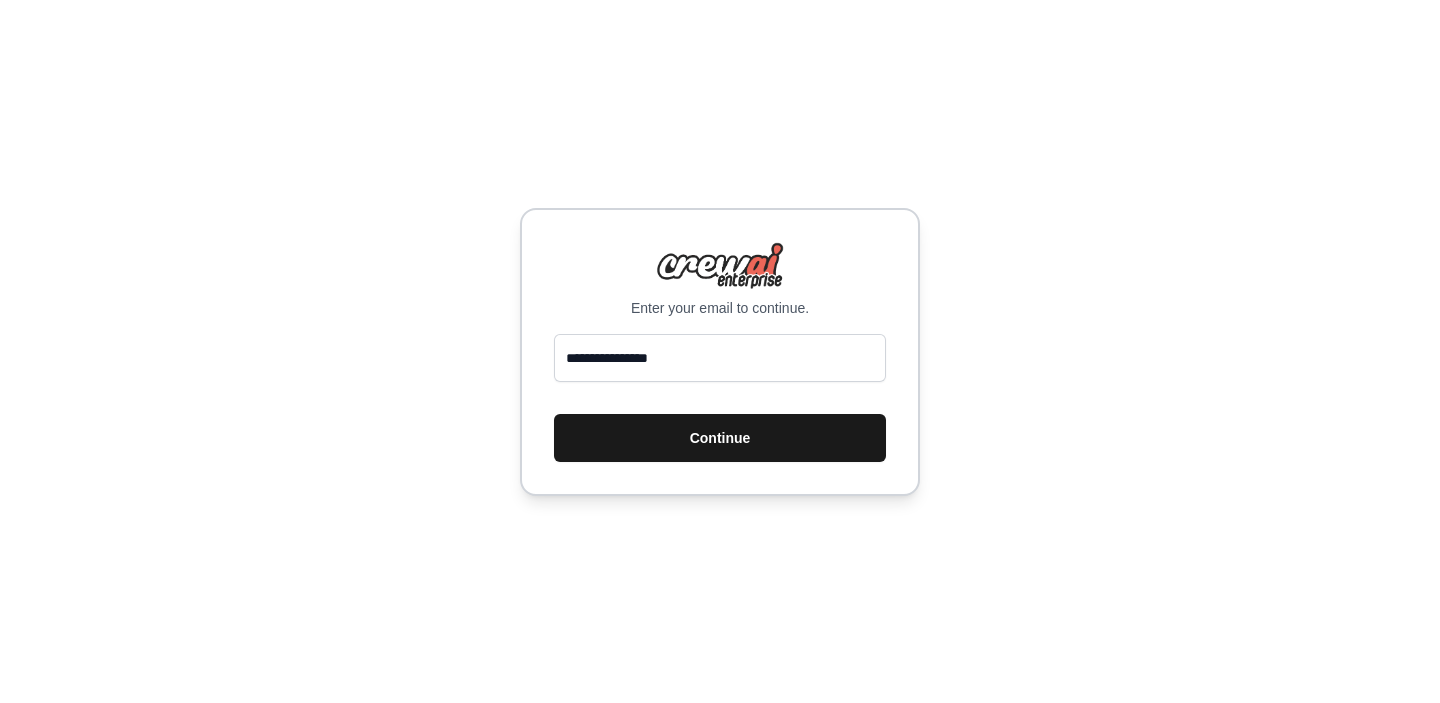 click on "Continue" at bounding box center (720, 438) 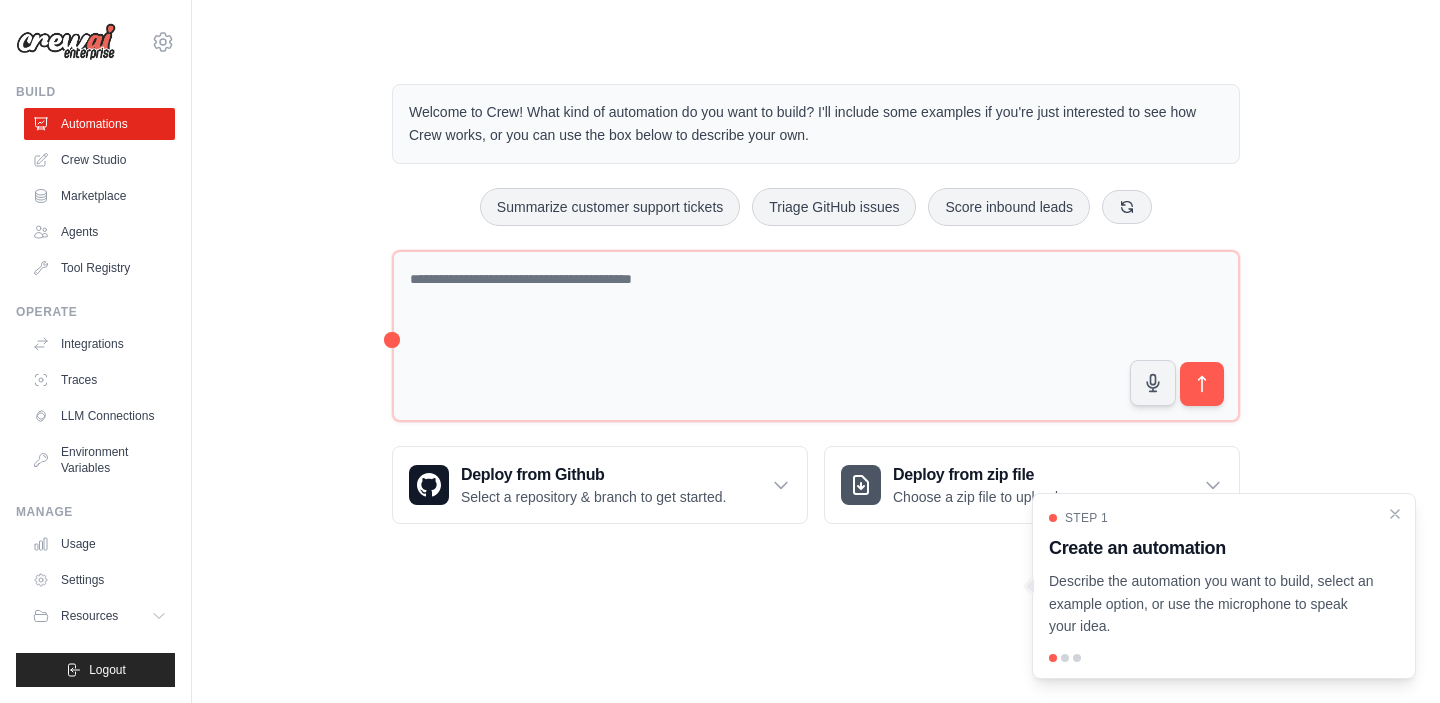 scroll, scrollTop: 0, scrollLeft: 0, axis: both 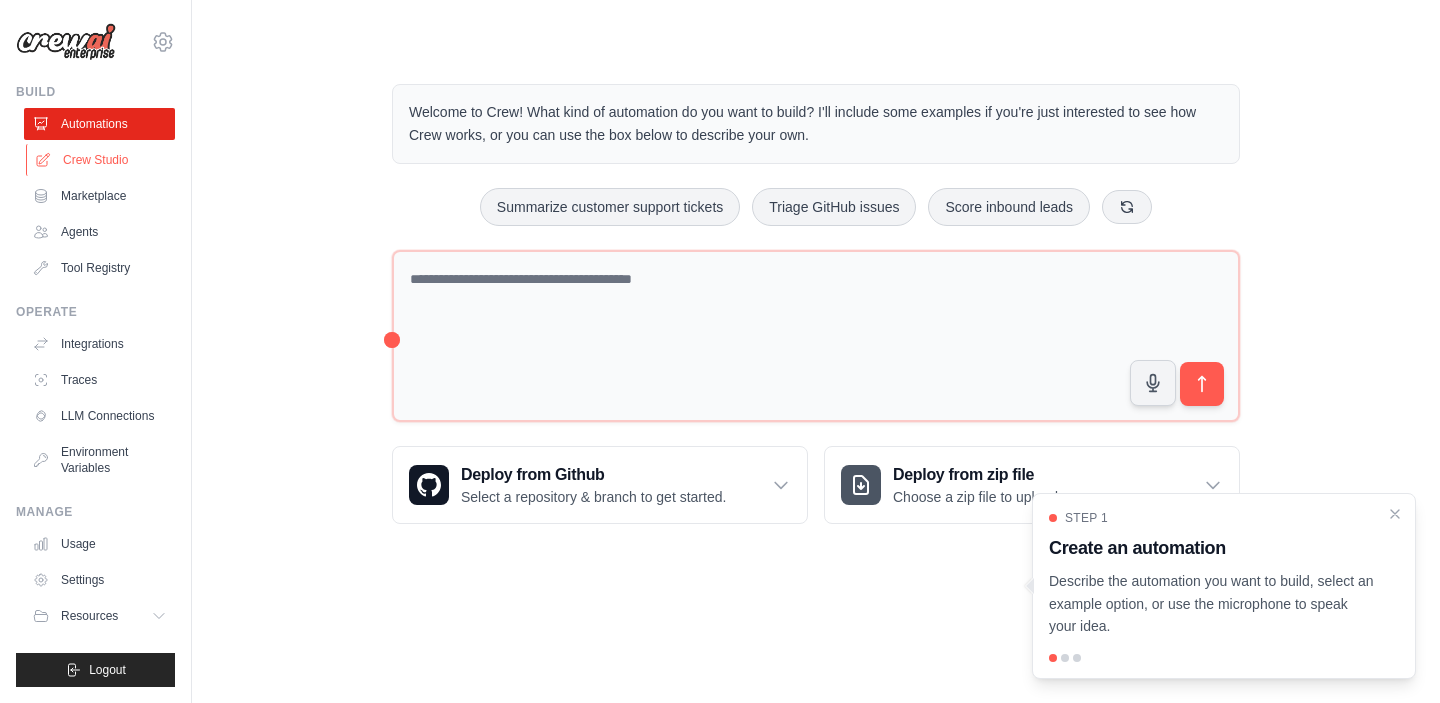 click on "Crew Studio" at bounding box center [101, 160] 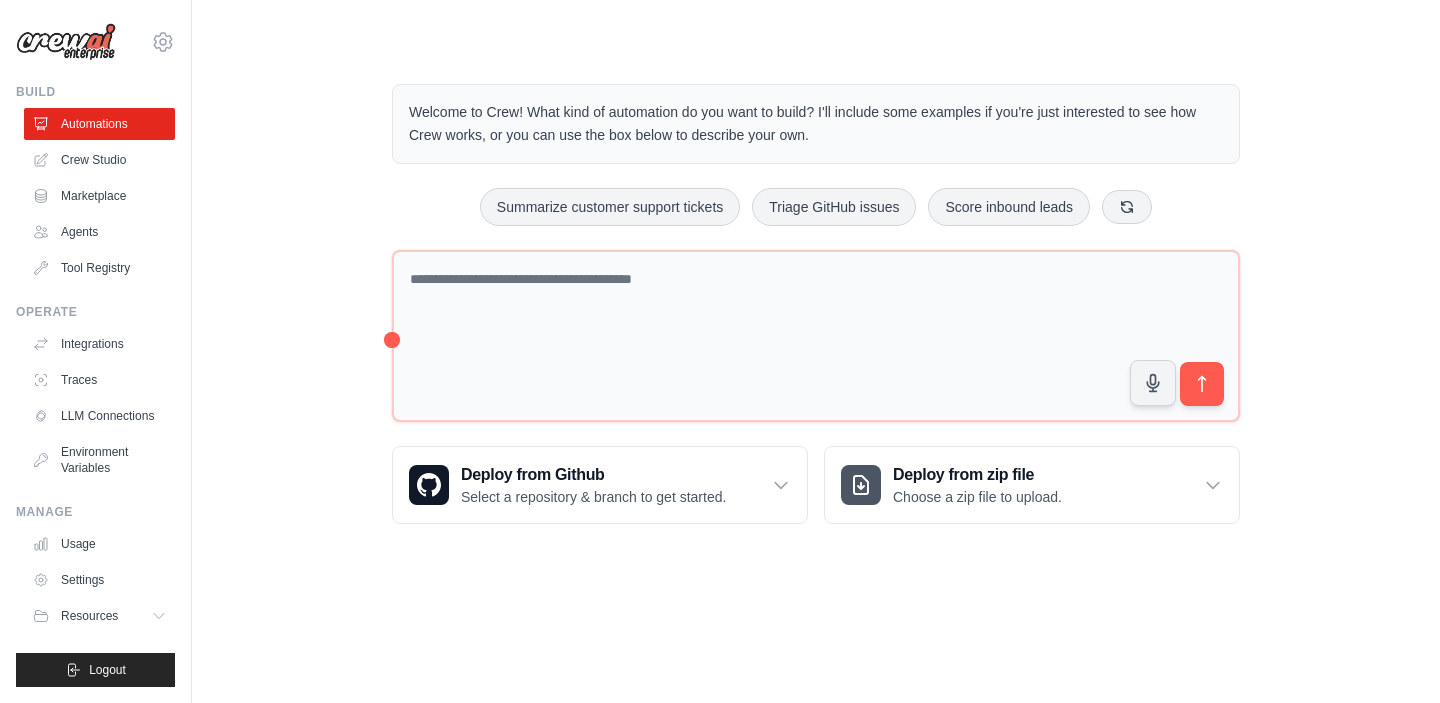 scroll, scrollTop: 0, scrollLeft: 0, axis: both 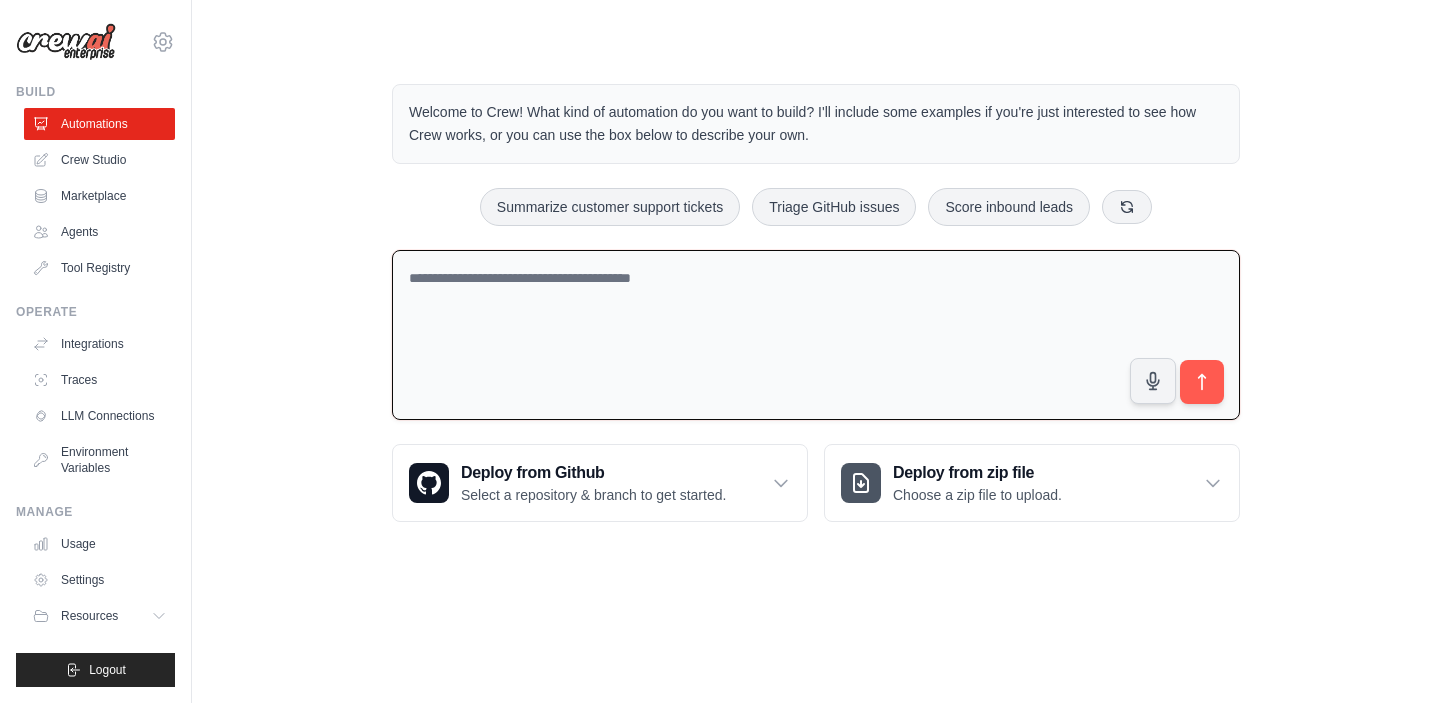 click at bounding box center [816, 335] 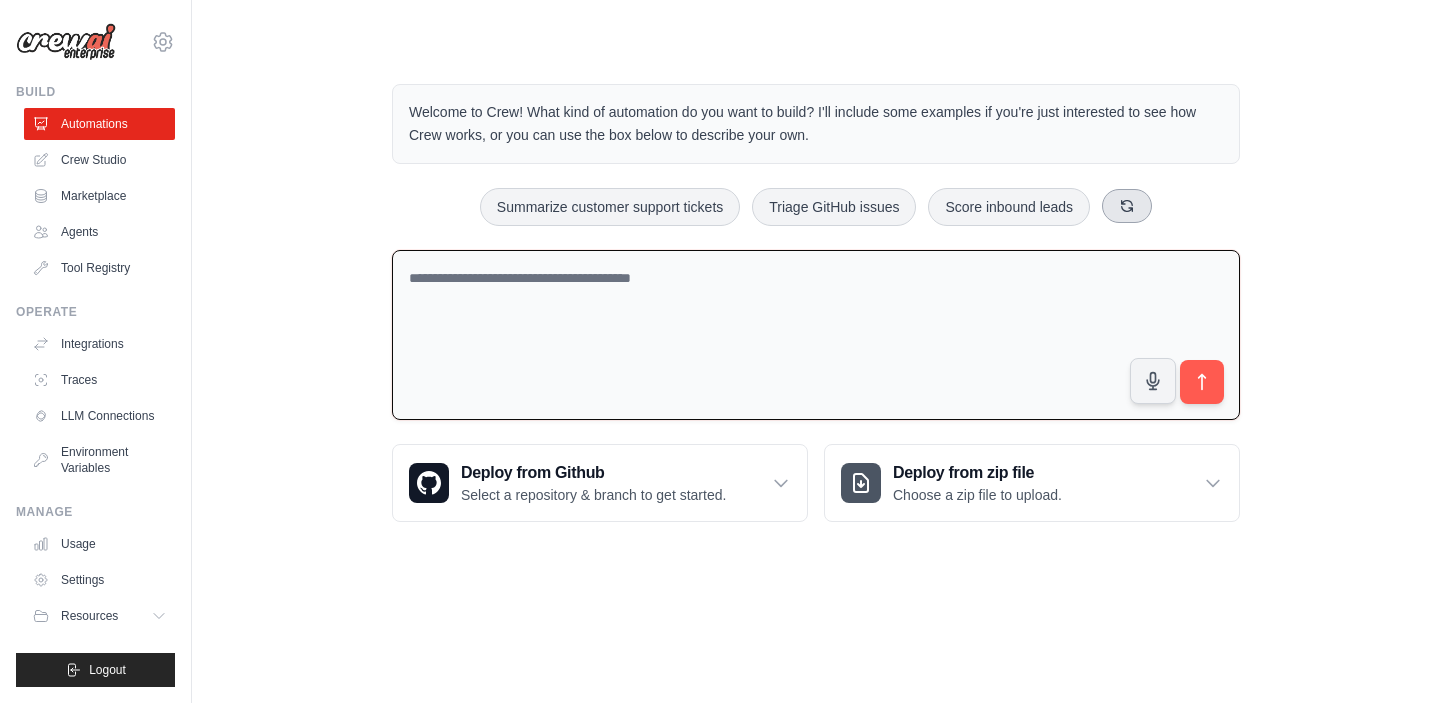 click 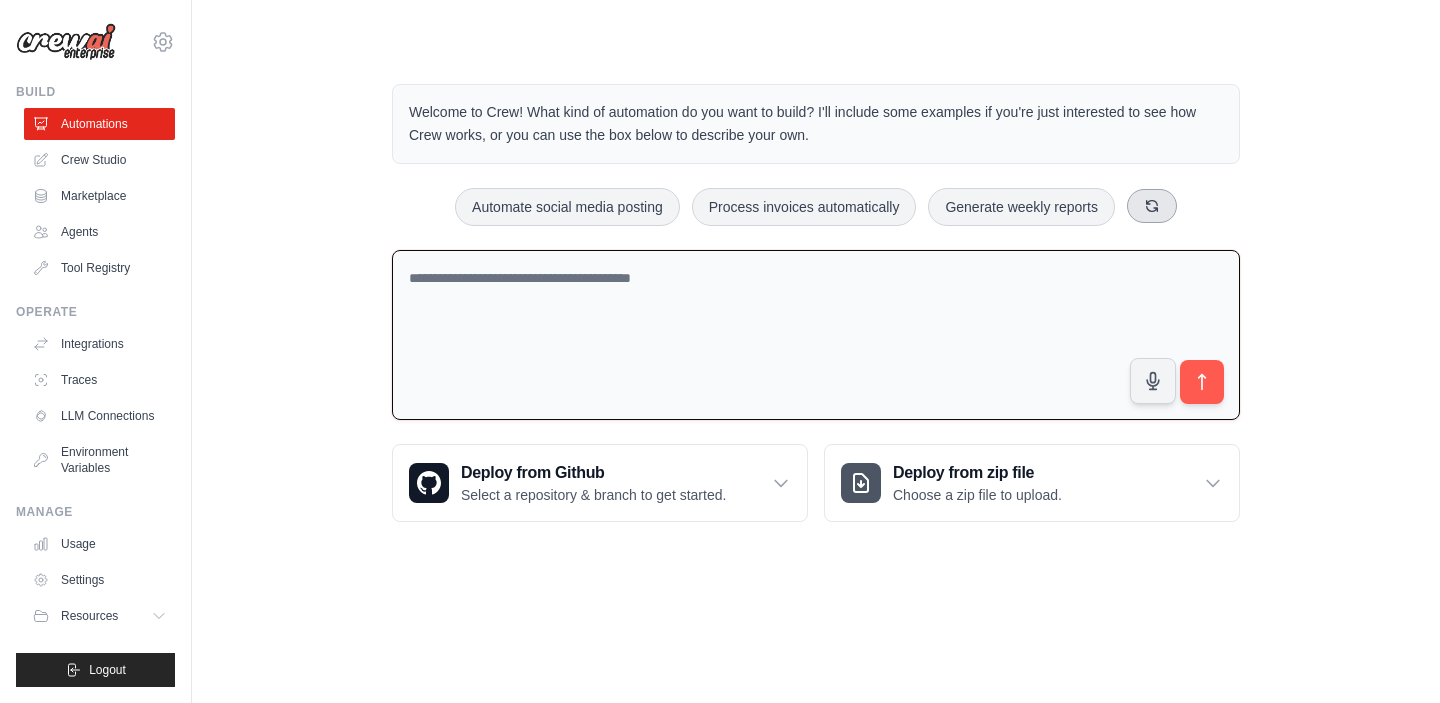 click 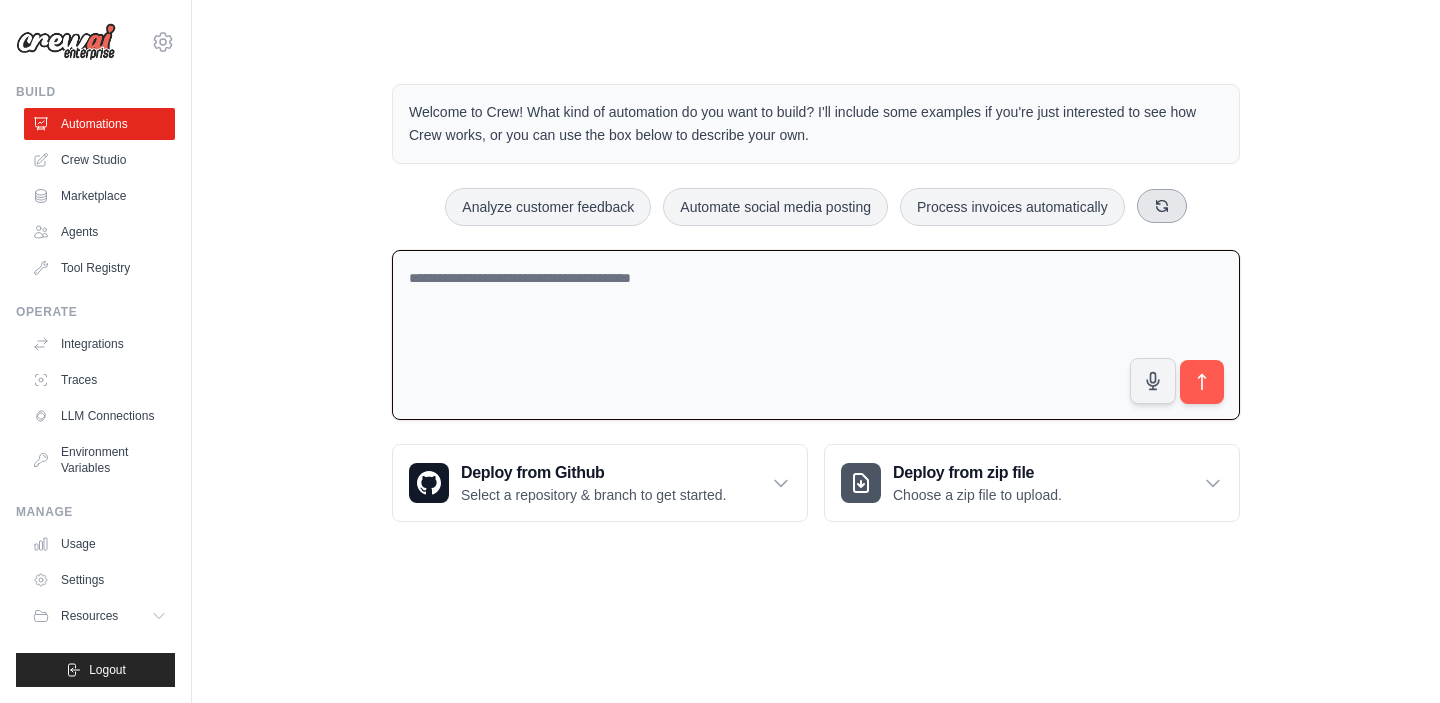 click at bounding box center (1162, 206) 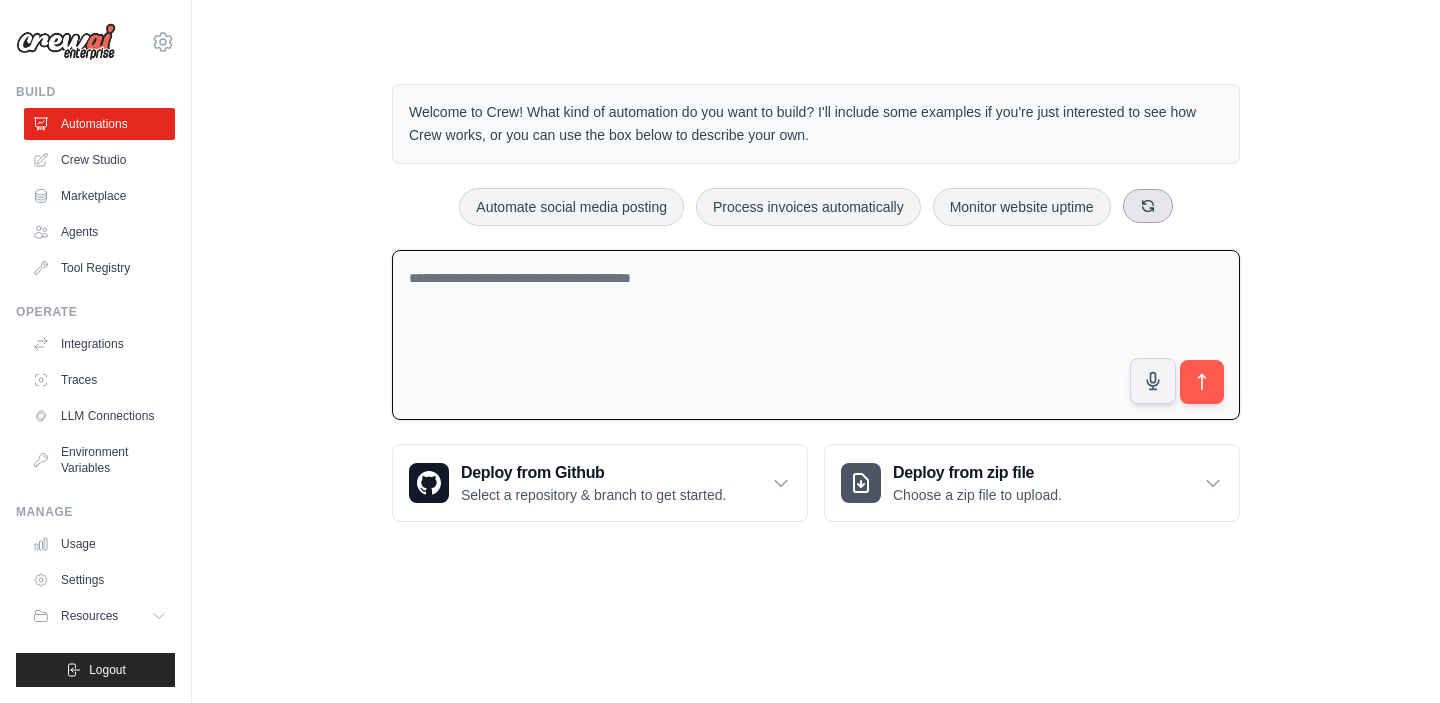 click 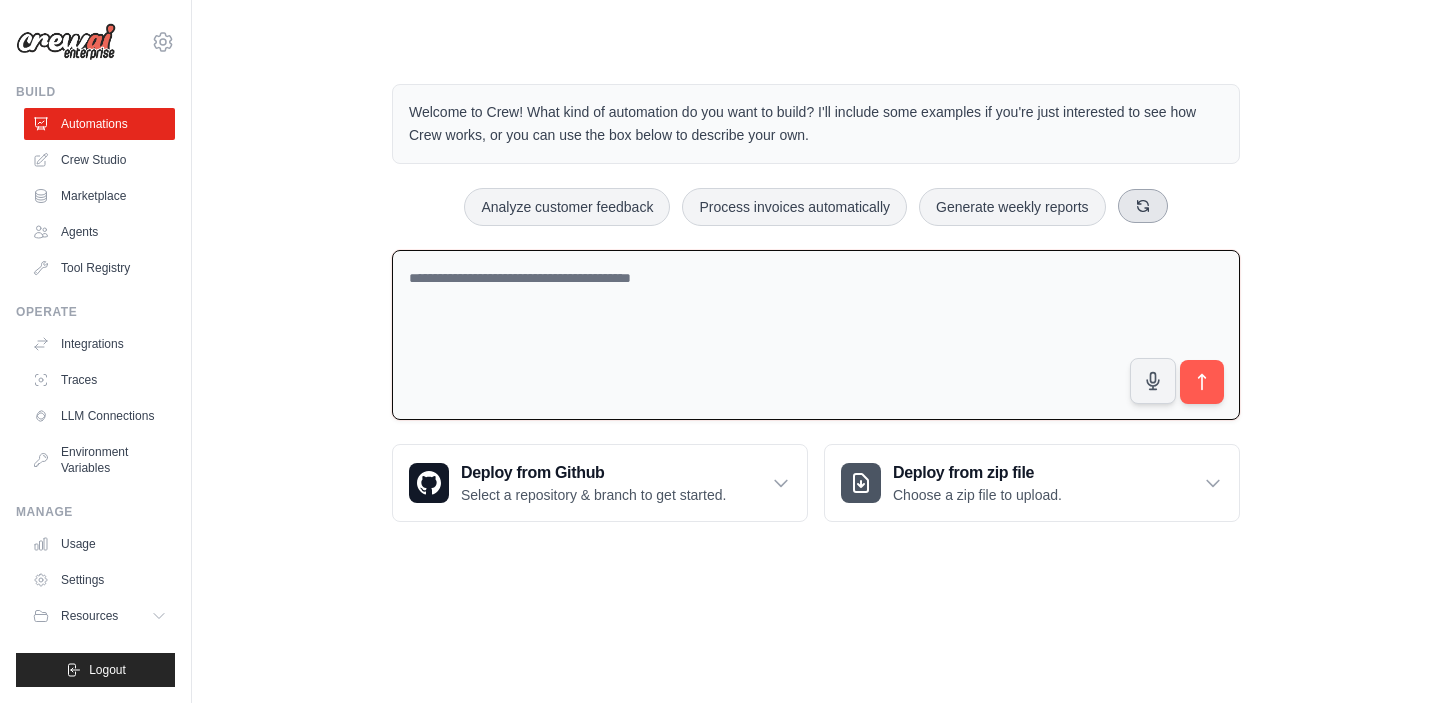 click at bounding box center (1143, 206) 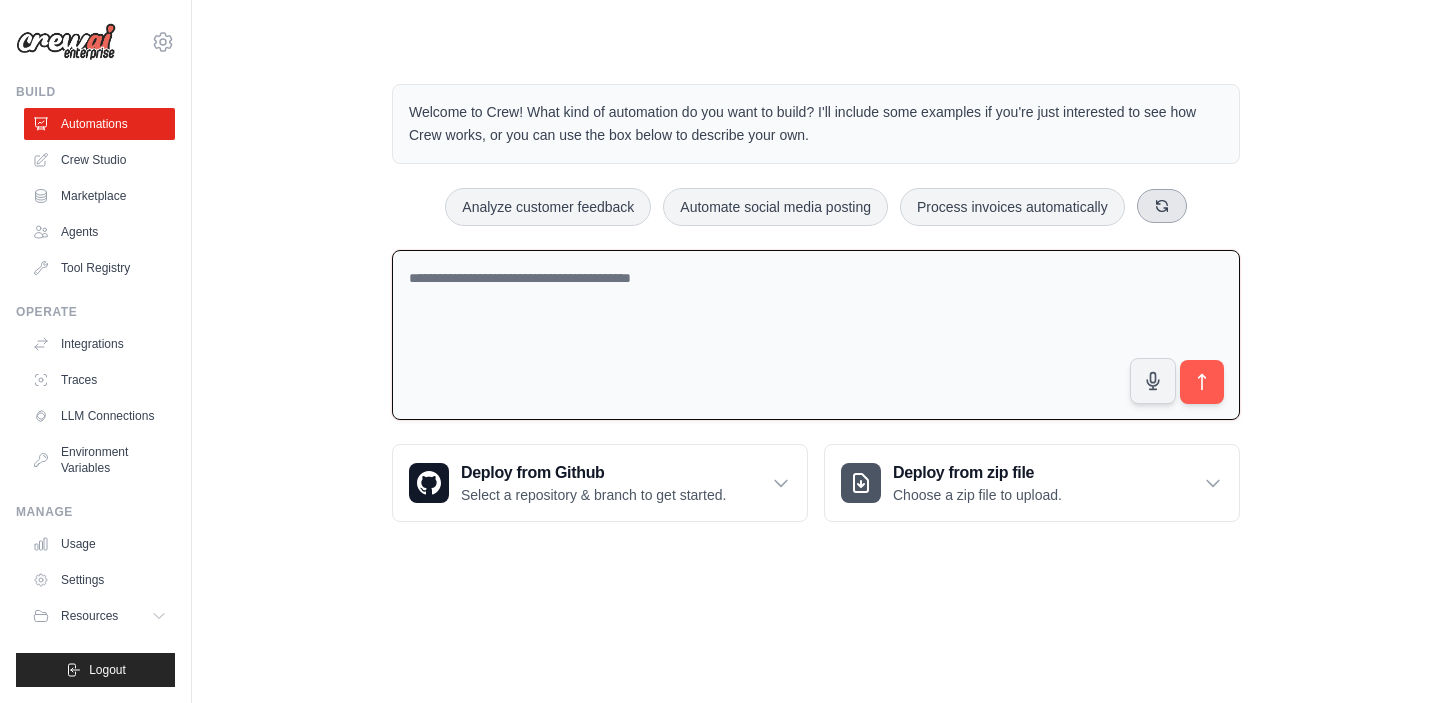 click 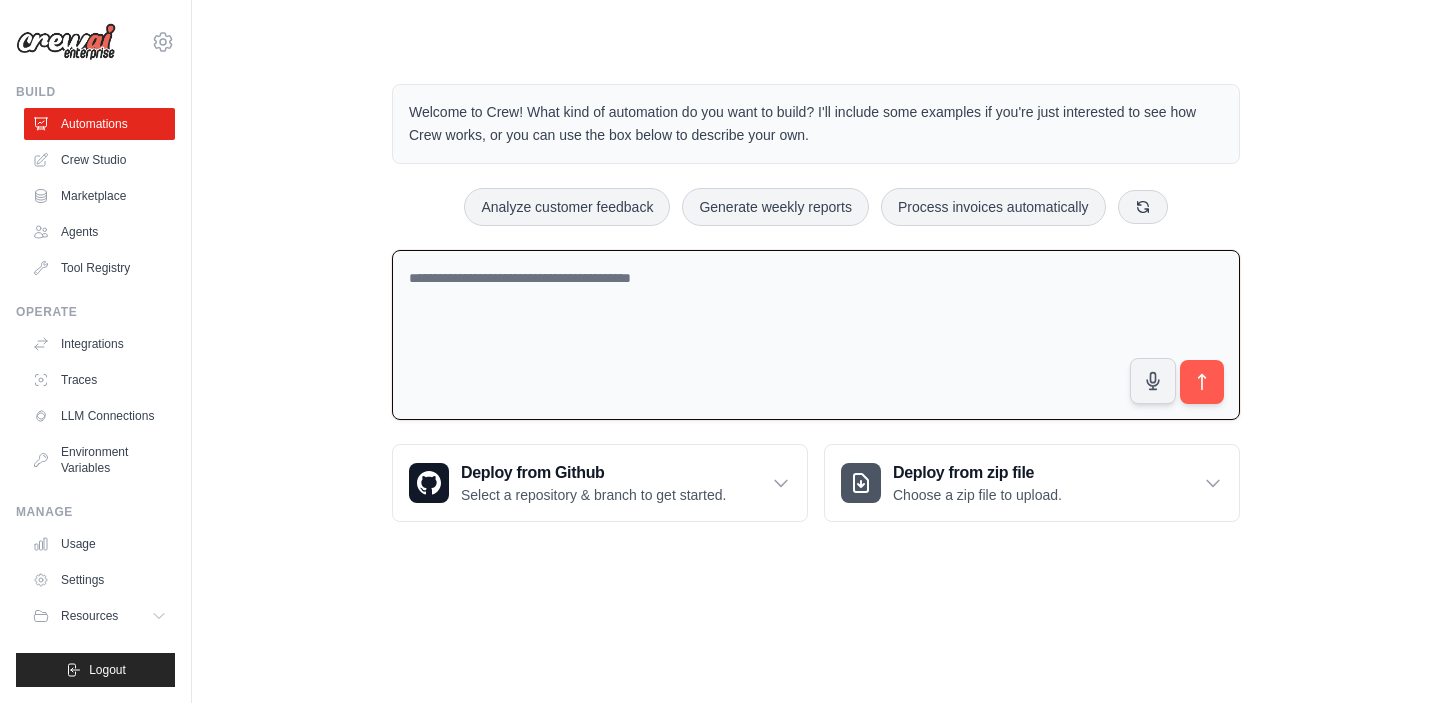 click at bounding box center (816, 335) 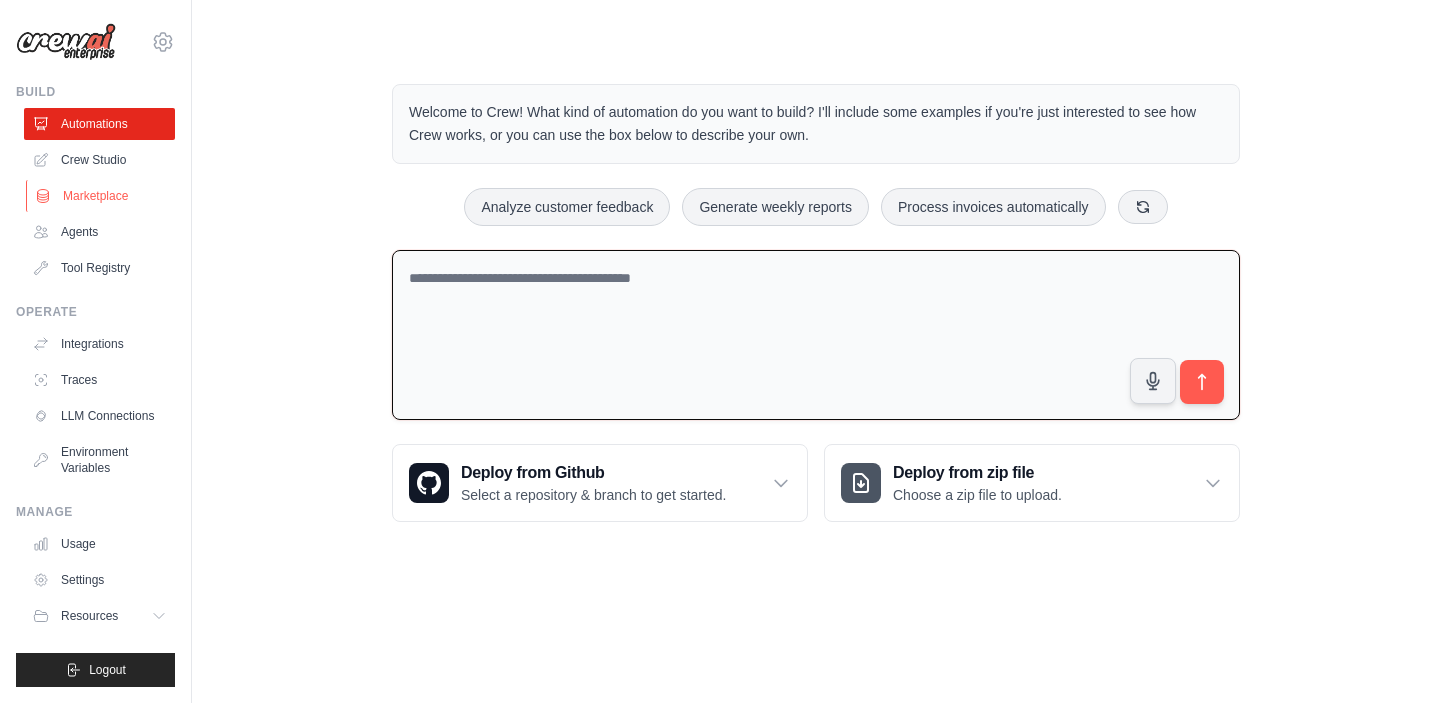 click on "Marketplace" at bounding box center [101, 196] 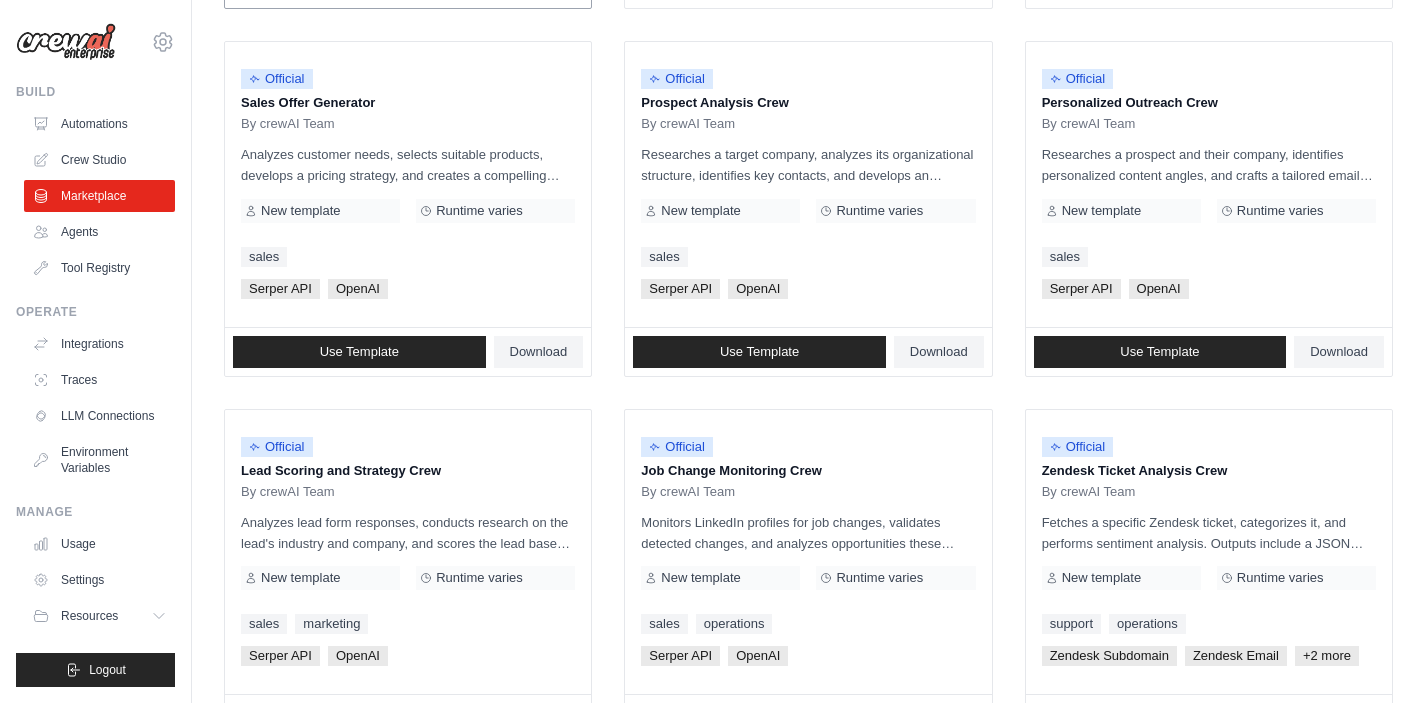 scroll, scrollTop: 600, scrollLeft: 0, axis: vertical 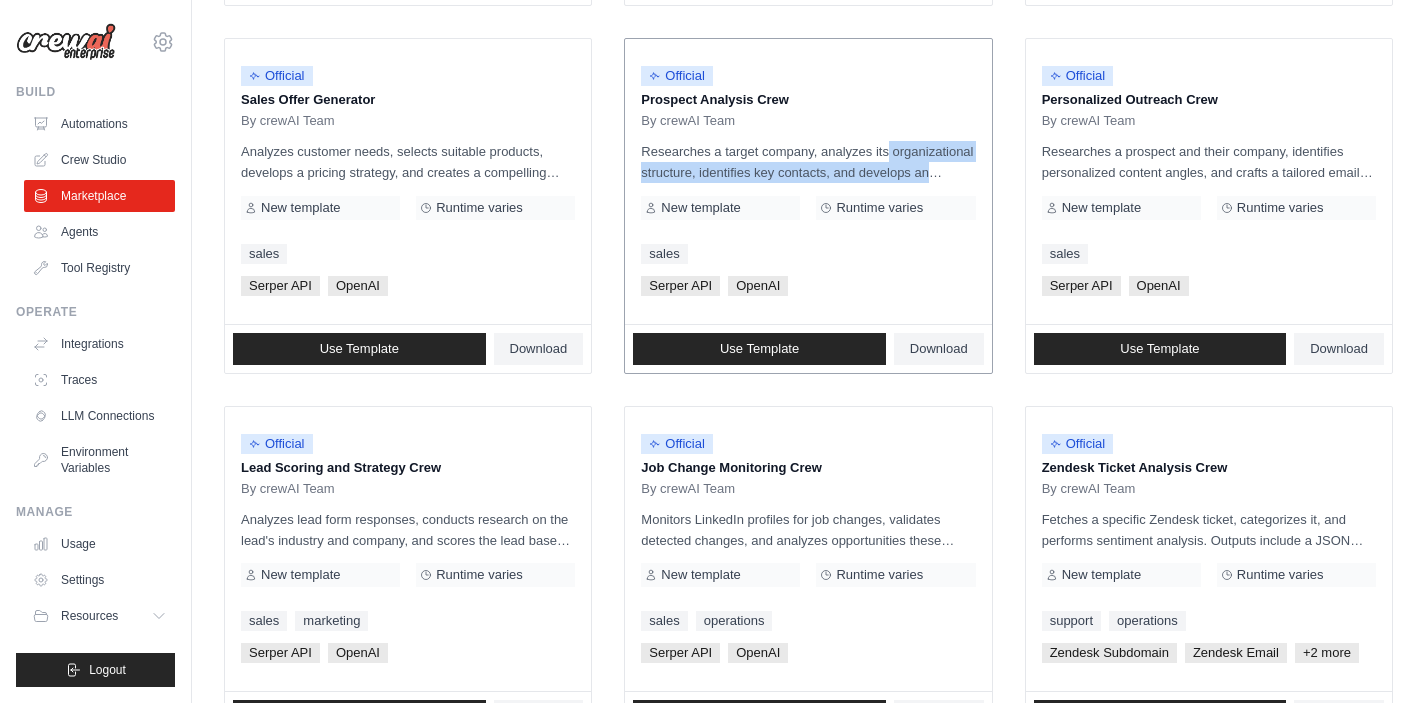 drag, startPoint x: 895, startPoint y: 166, endPoint x: 840, endPoint y: 160, distance: 55.326305 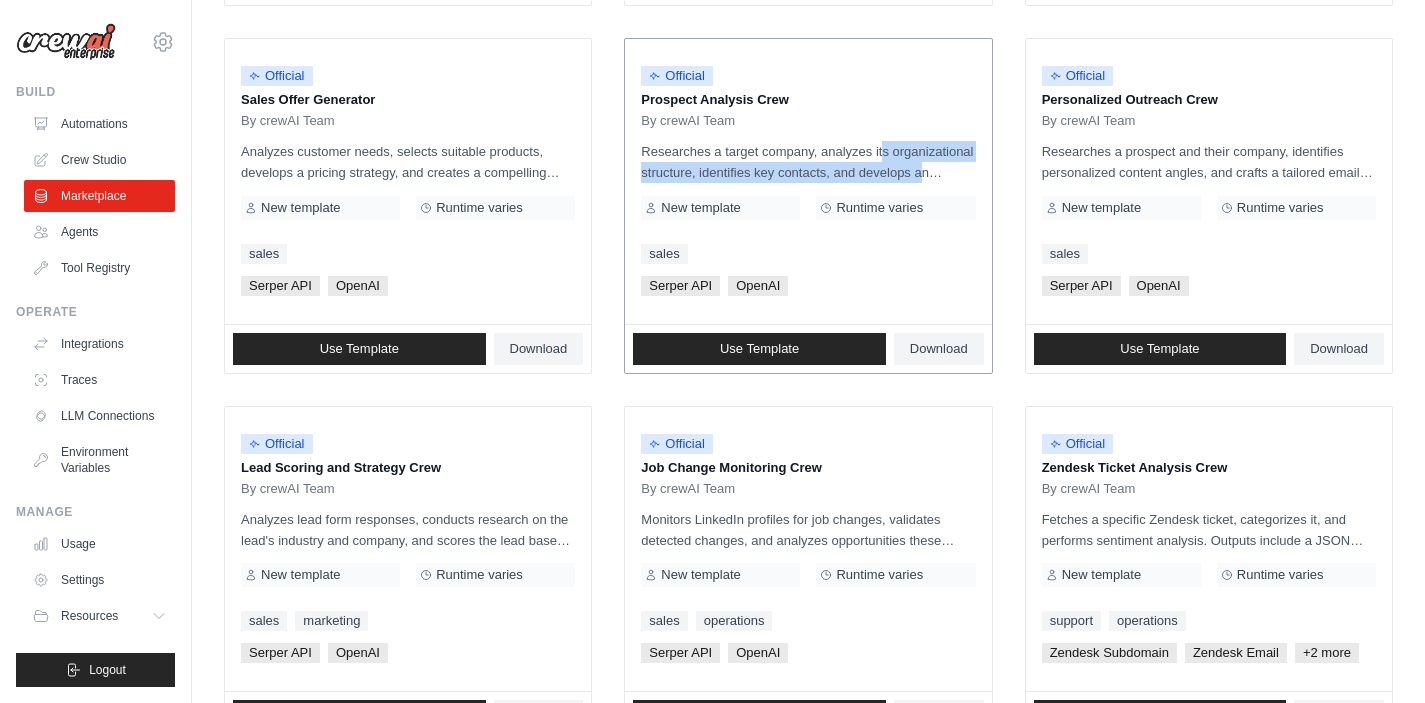 drag, startPoint x: 833, startPoint y: 153, endPoint x: 866, endPoint y: 177, distance: 40.804413 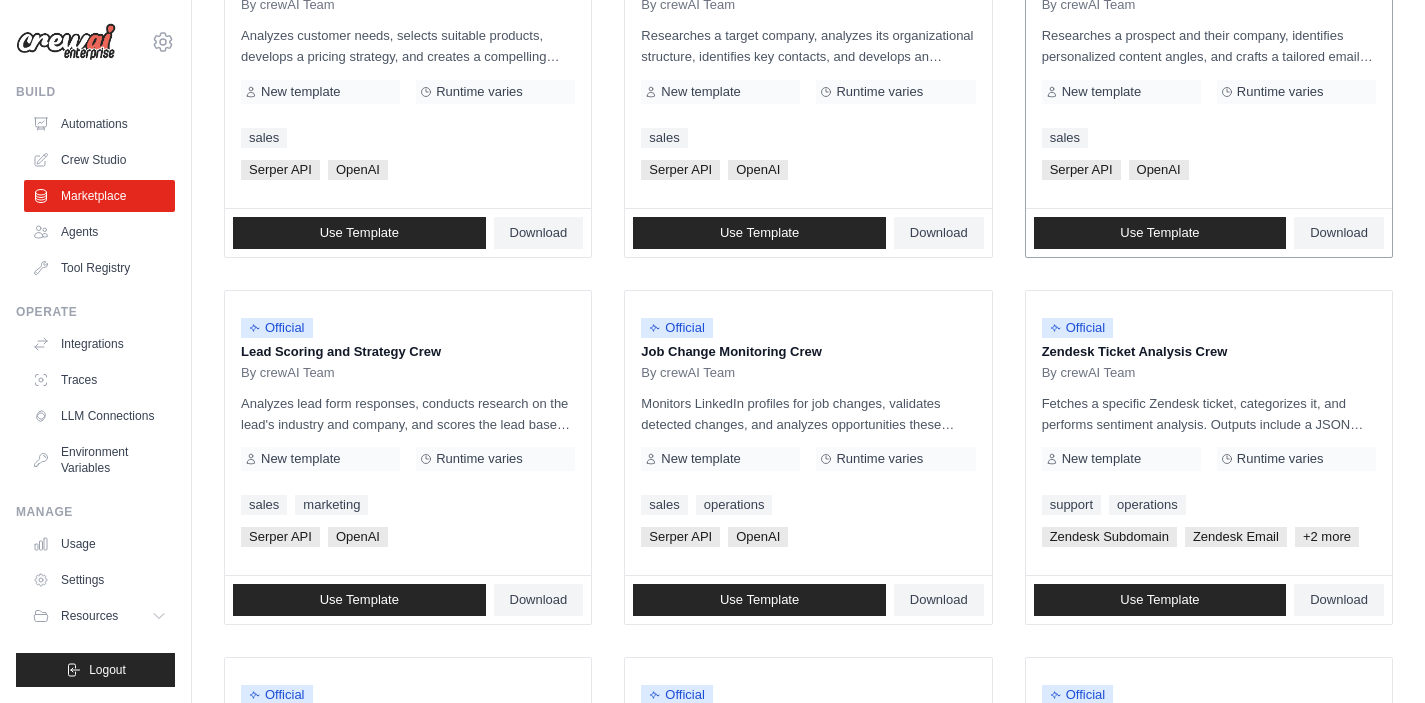 scroll, scrollTop: 727, scrollLeft: 0, axis: vertical 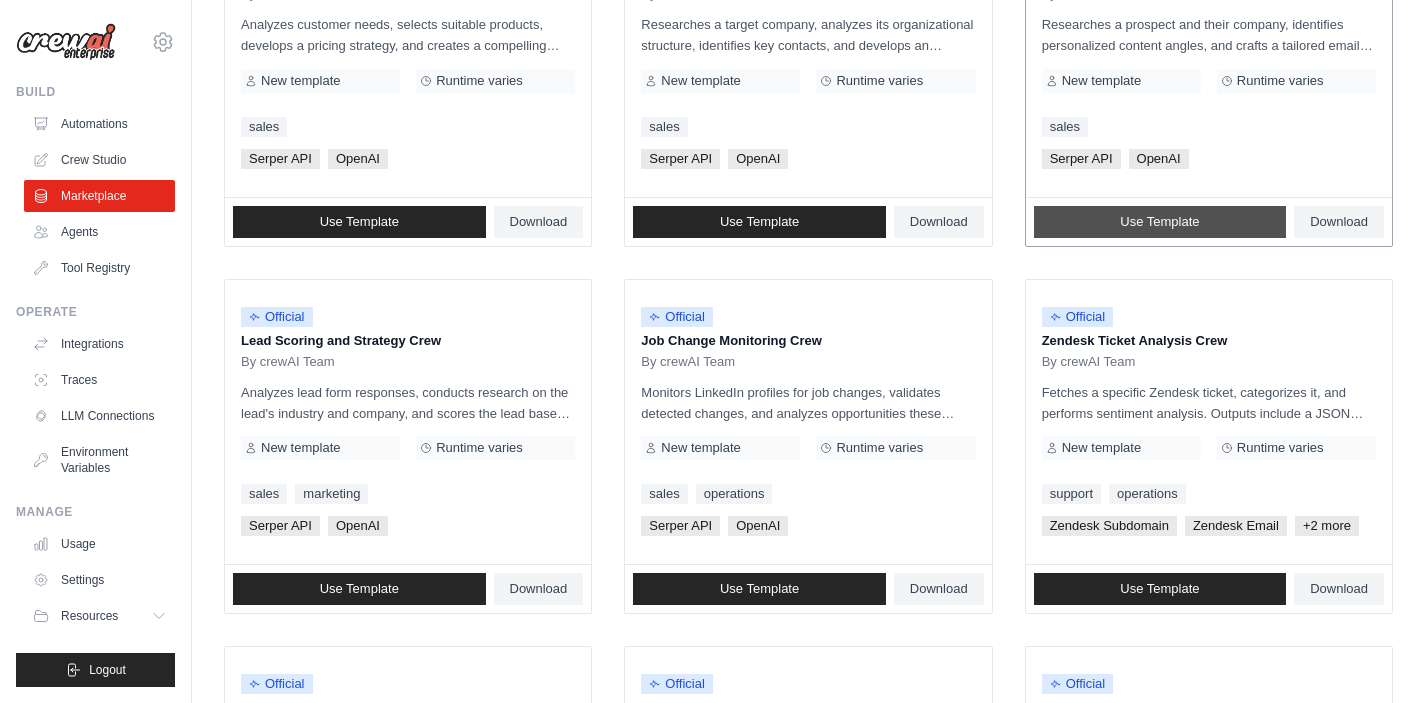click on "Use Template" at bounding box center [1159, 222] 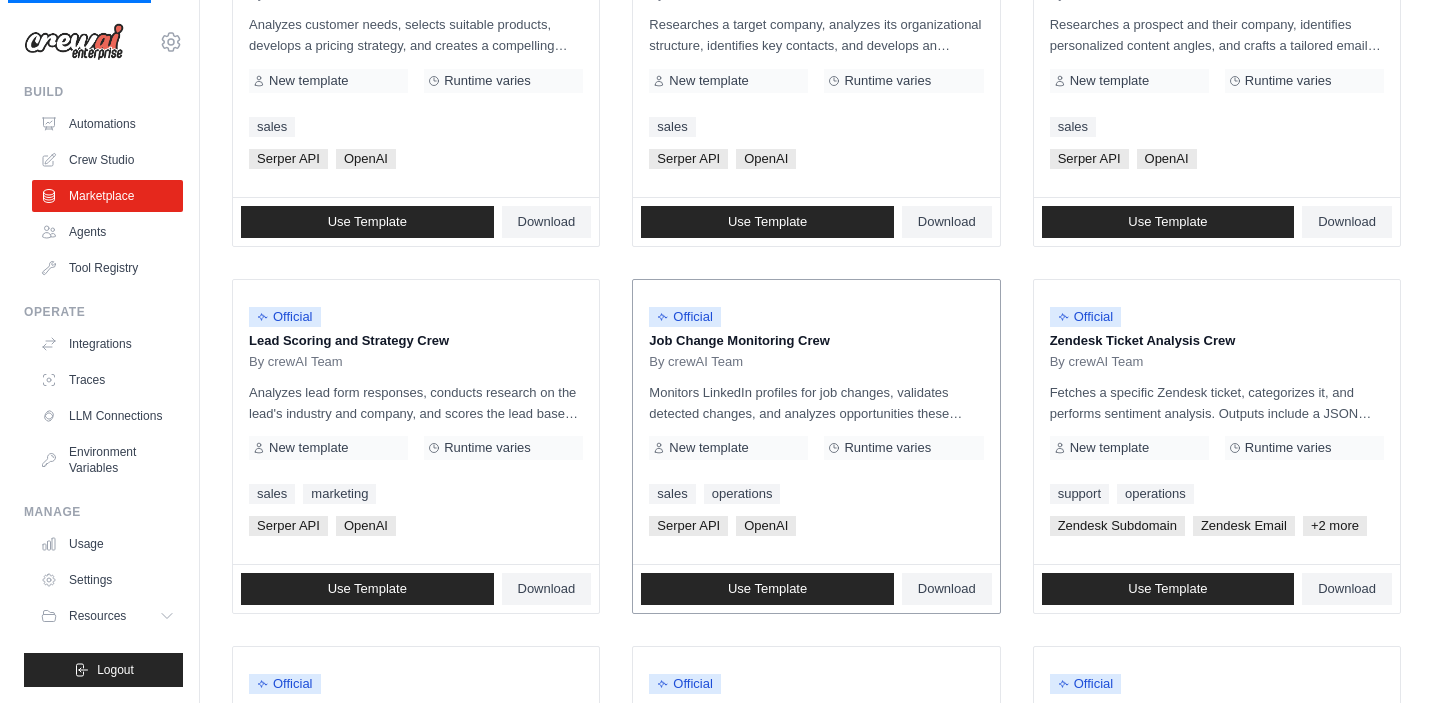 scroll, scrollTop: 0, scrollLeft: 0, axis: both 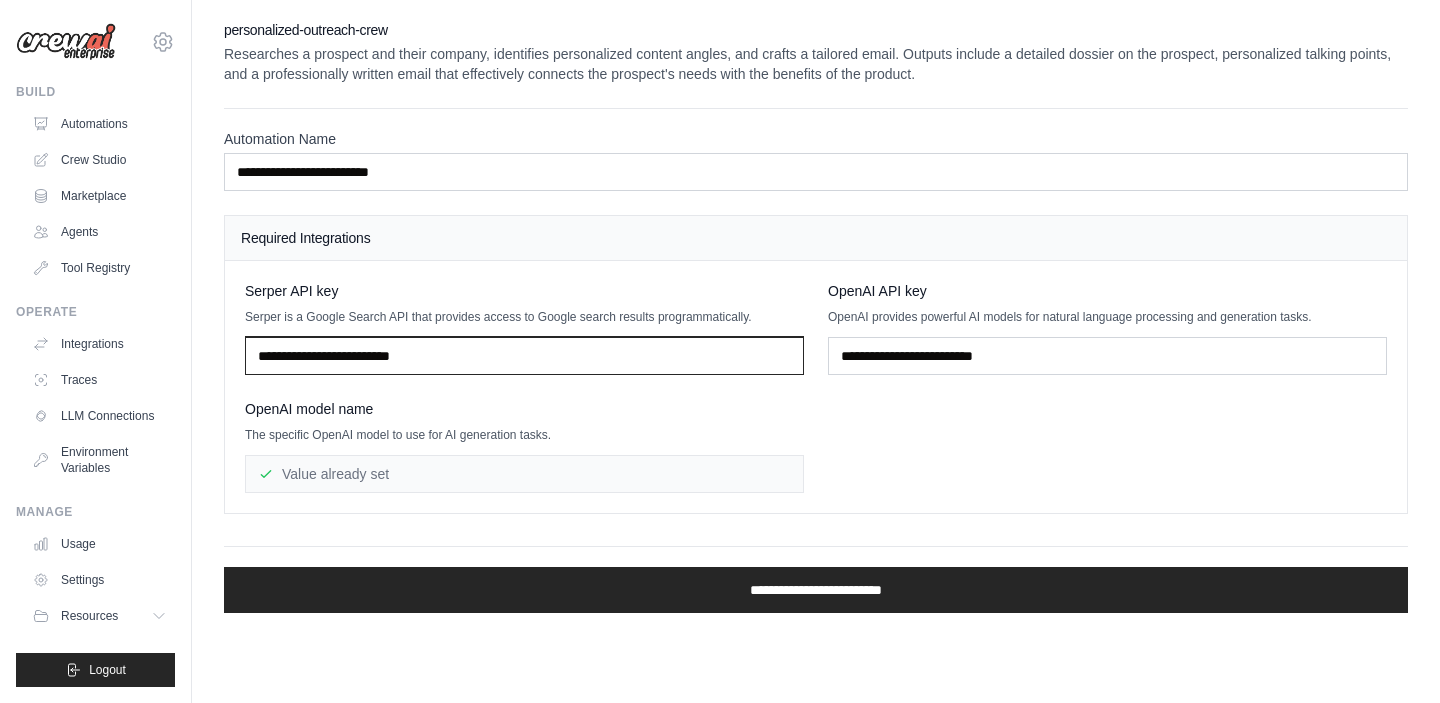 click at bounding box center (524, 356) 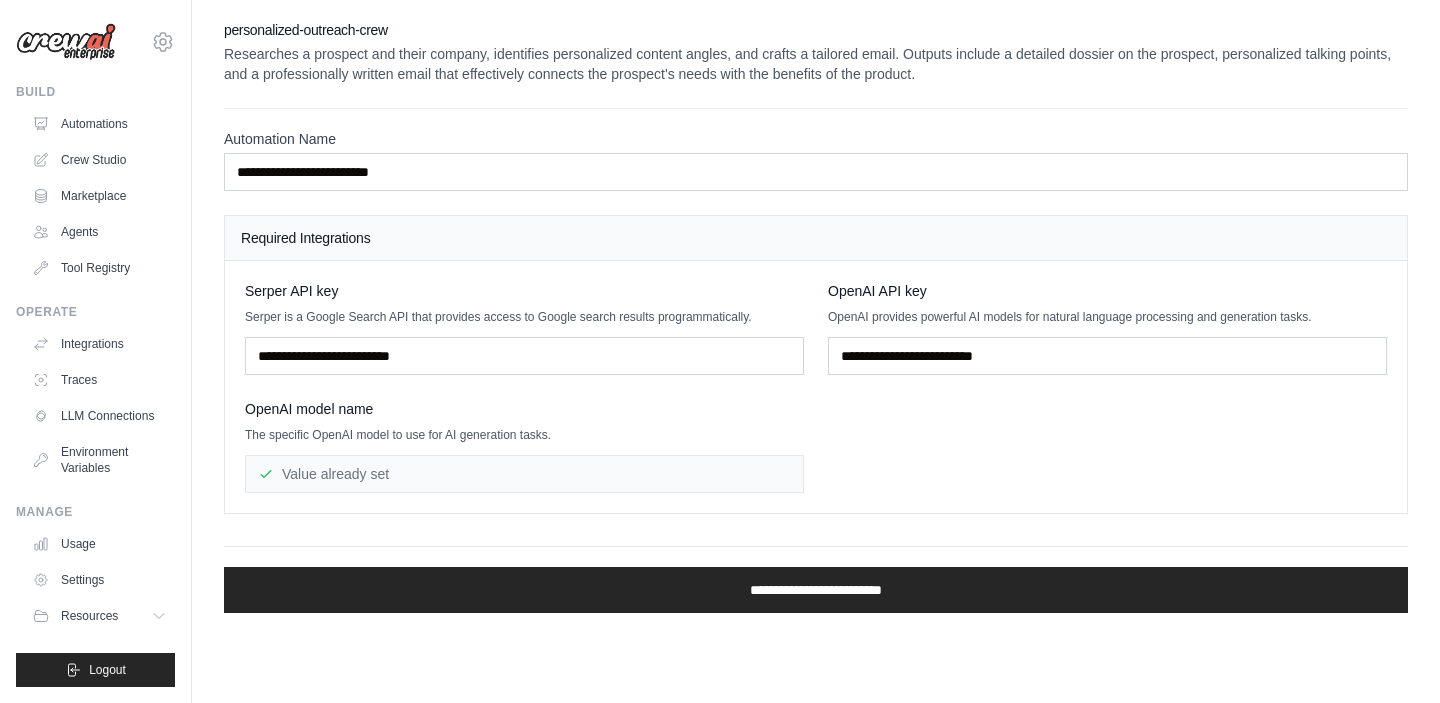 click on "Value already set" at bounding box center [524, 474] 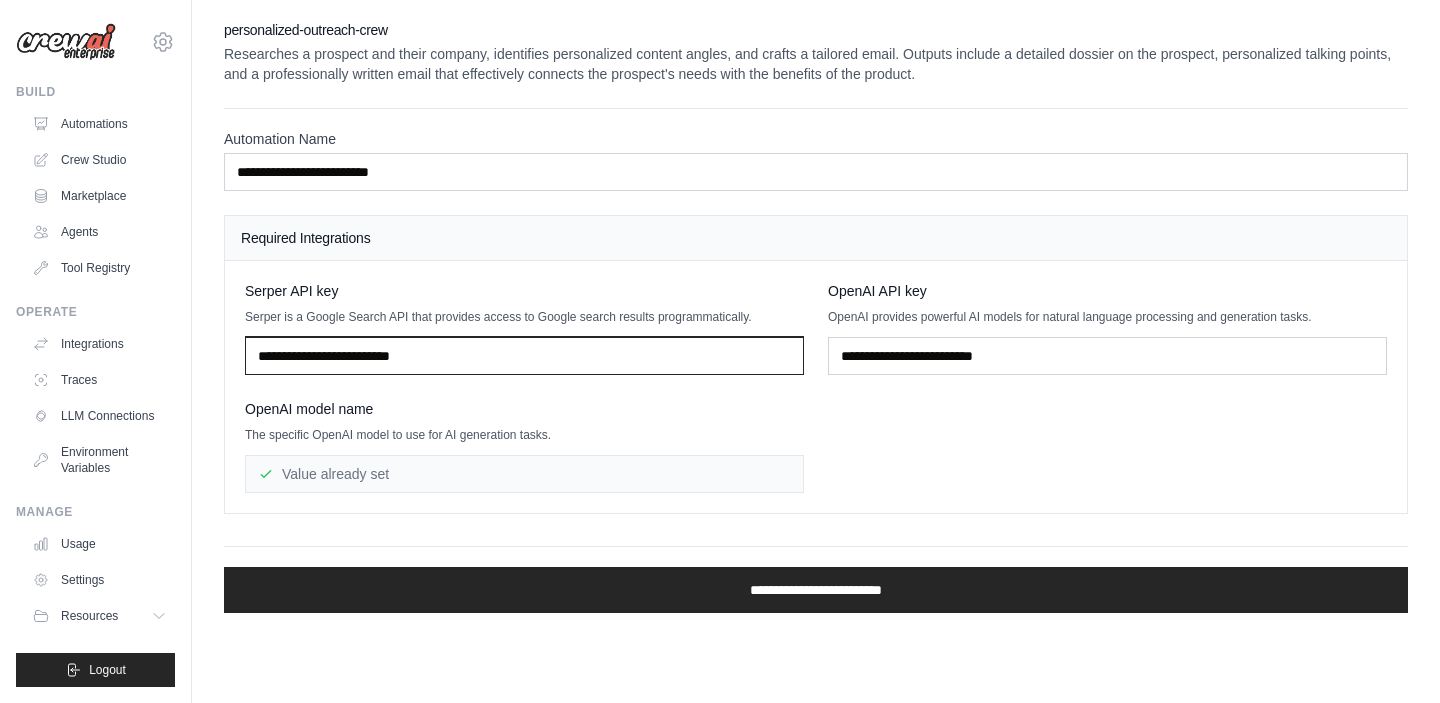 click at bounding box center (524, 356) 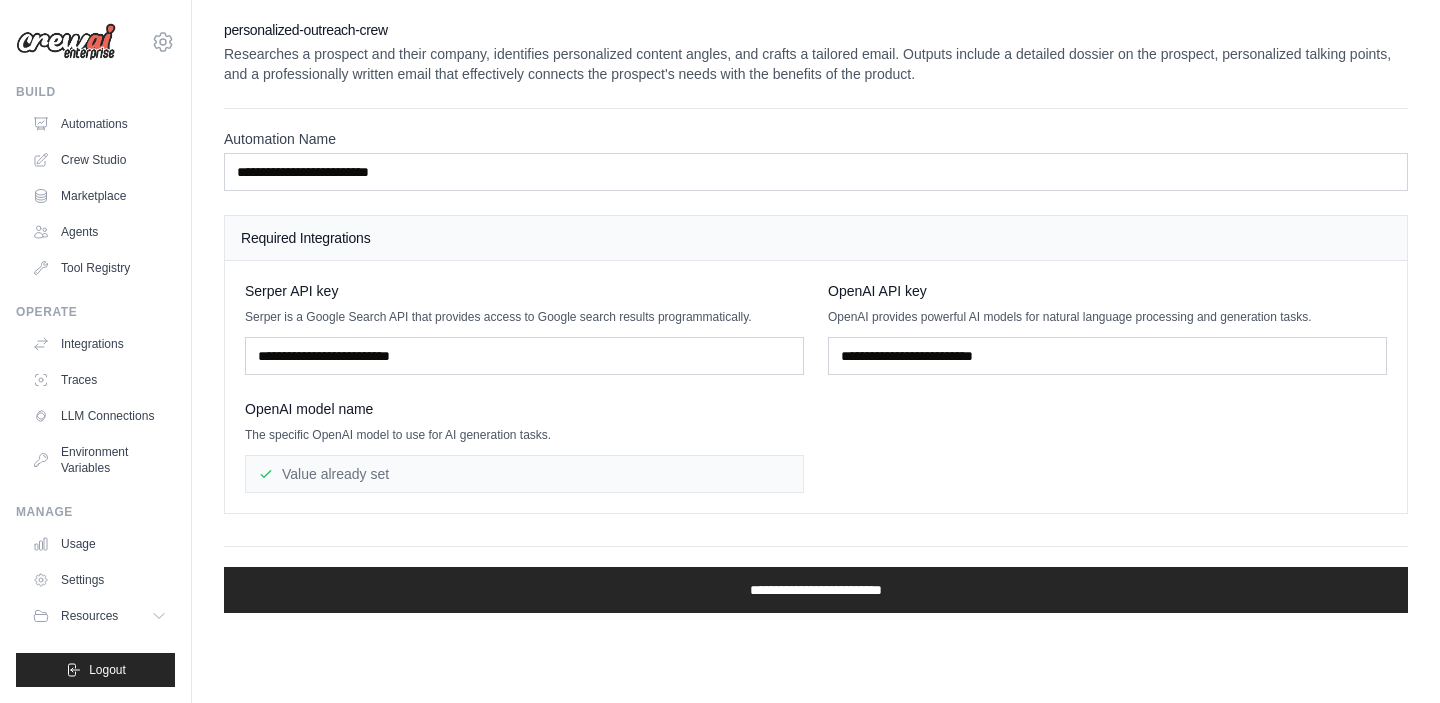 click on "Serper API key
Serper is a Google Search API that provides access to Google search results programmatically.
OpenAI API key
OpenAI provides powerful AI models for natural language processing and generation tasks.
OpenAI model name
The specific OpenAI model to use for AI generation tasks." at bounding box center [816, 387] 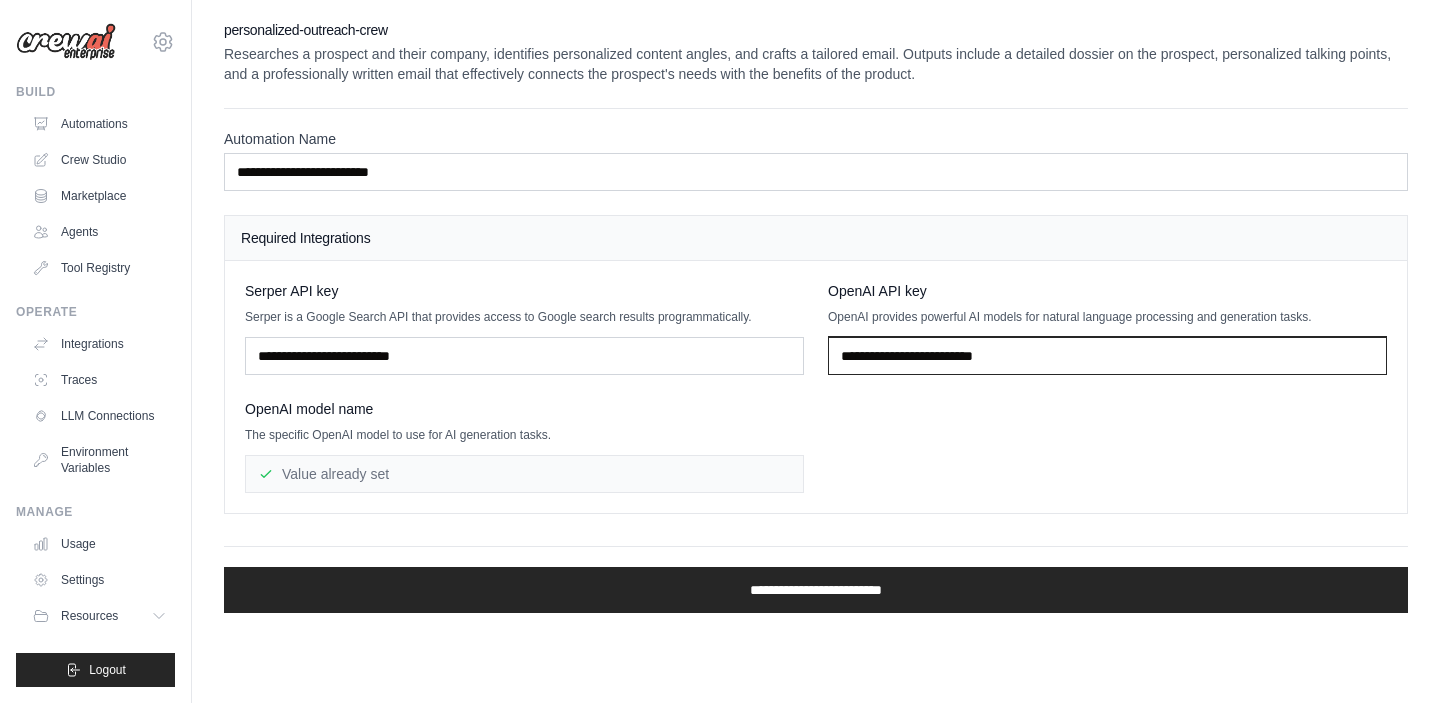 click at bounding box center [1107, 356] 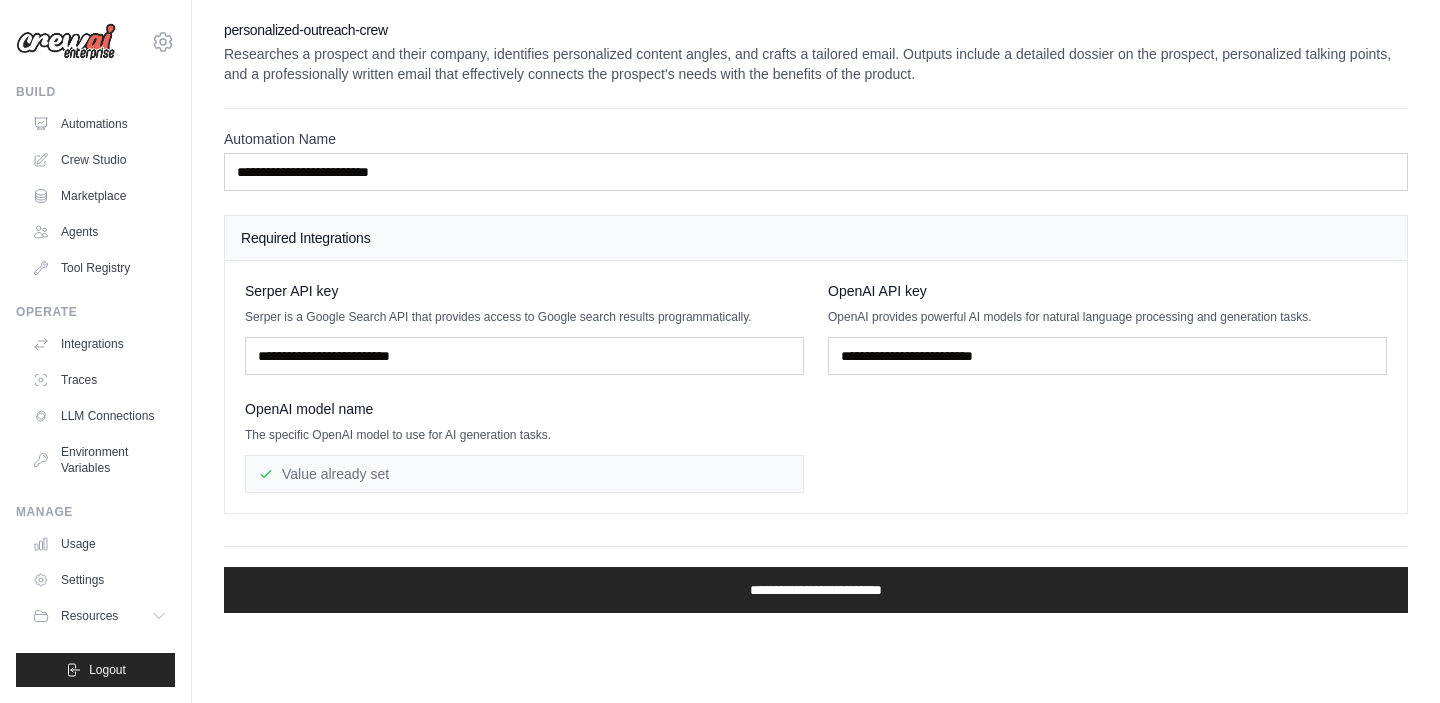 click on "Serper API key
Serper is a Google Search API that provides access to Google search results programmatically.
OpenAI API key
OpenAI provides powerful AI models for natural language processing and generation tasks.
OpenAI model name
The specific OpenAI model to use for AI generation tasks." at bounding box center (816, 387) 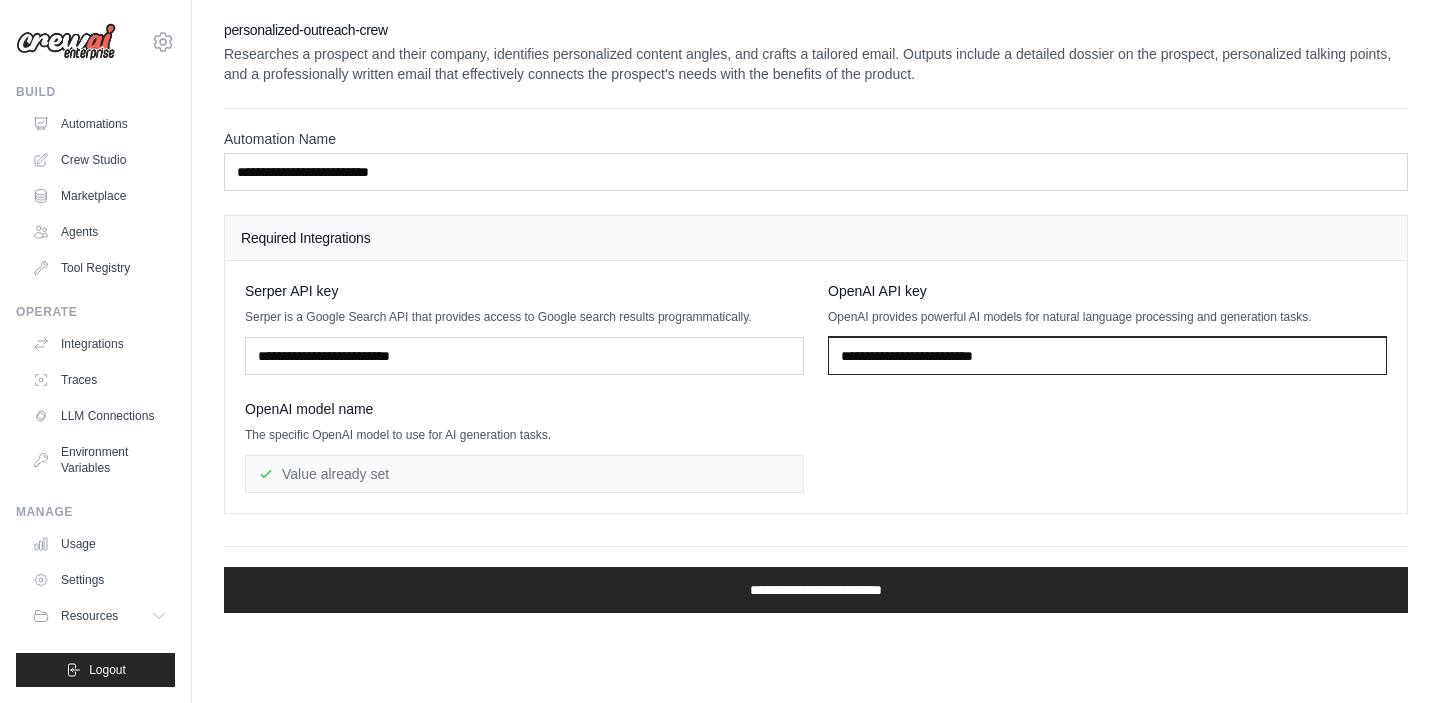 click at bounding box center [1107, 356] 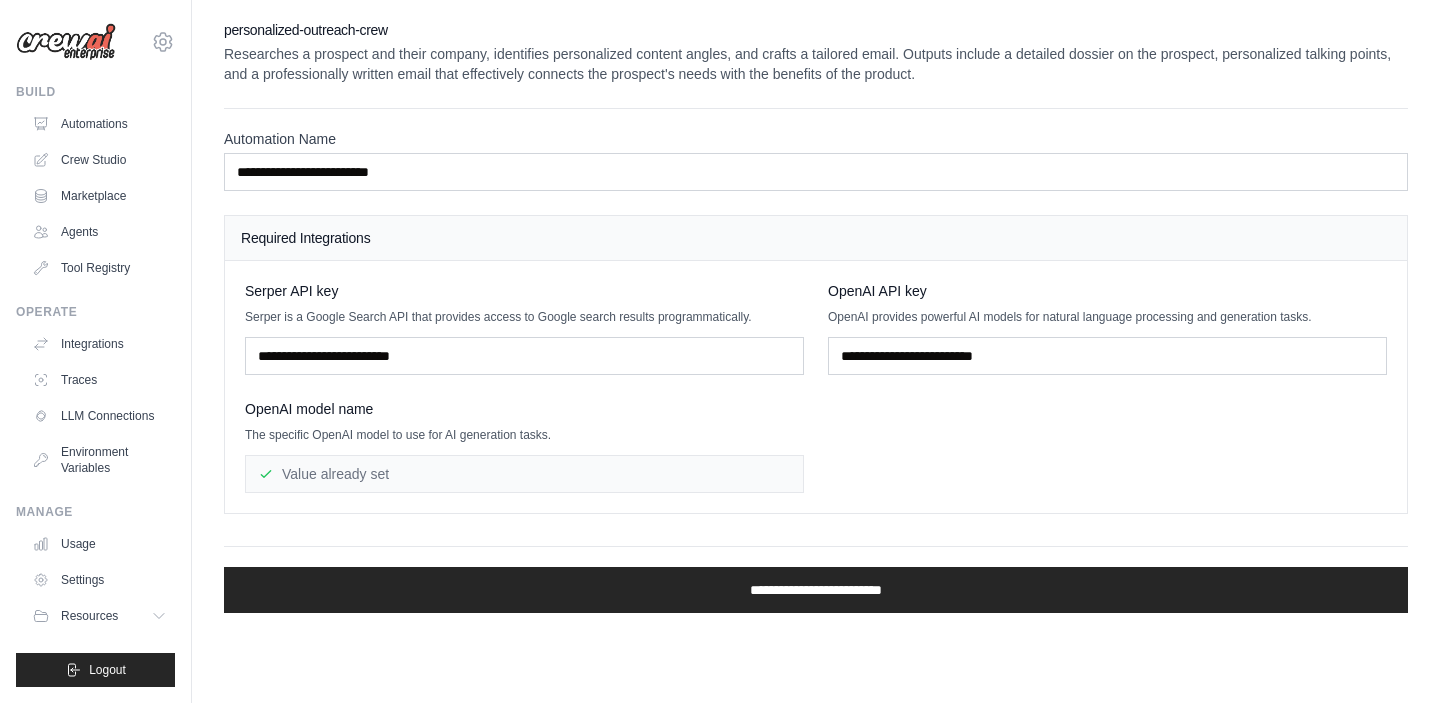 click on "Serper API key
Serper is a Google Search API that provides access to Google search results programmatically.
OpenAI API key
OpenAI provides powerful AI models for natural language processing and generation tasks.
OpenAI model name
The specific OpenAI model to use for AI generation tasks." at bounding box center [816, 387] 